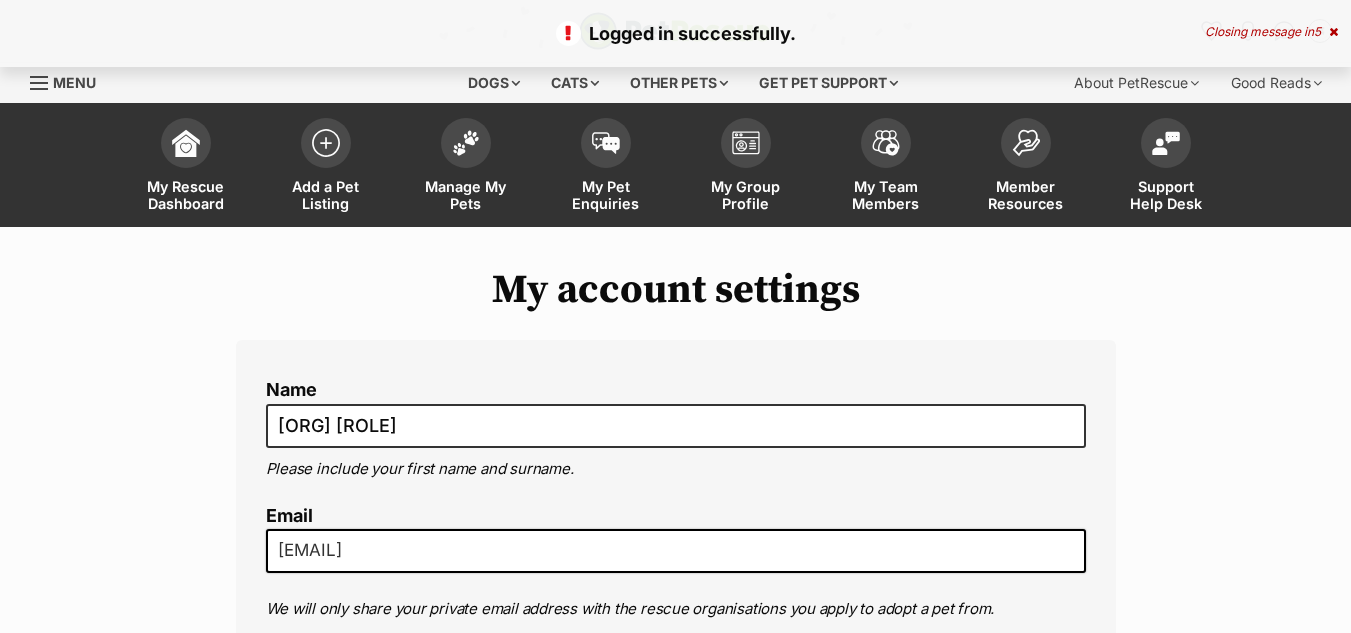 scroll, scrollTop: 753, scrollLeft: 0, axis: vertical 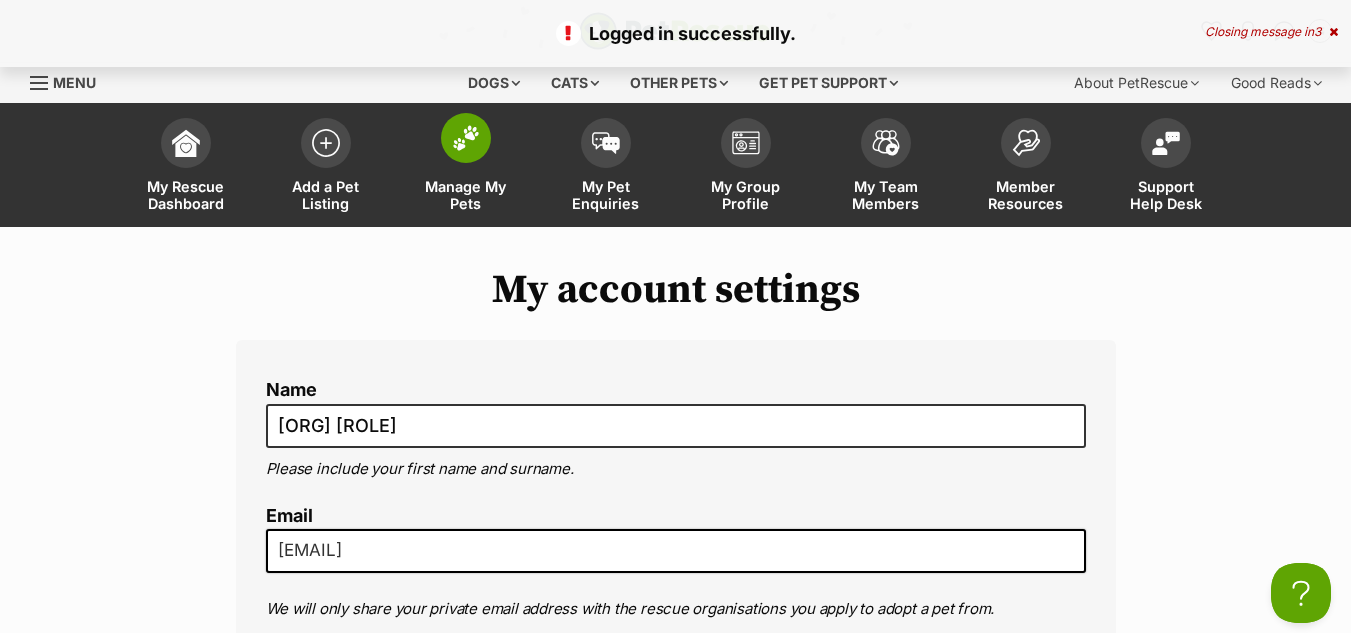 click at bounding box center [466, 138] 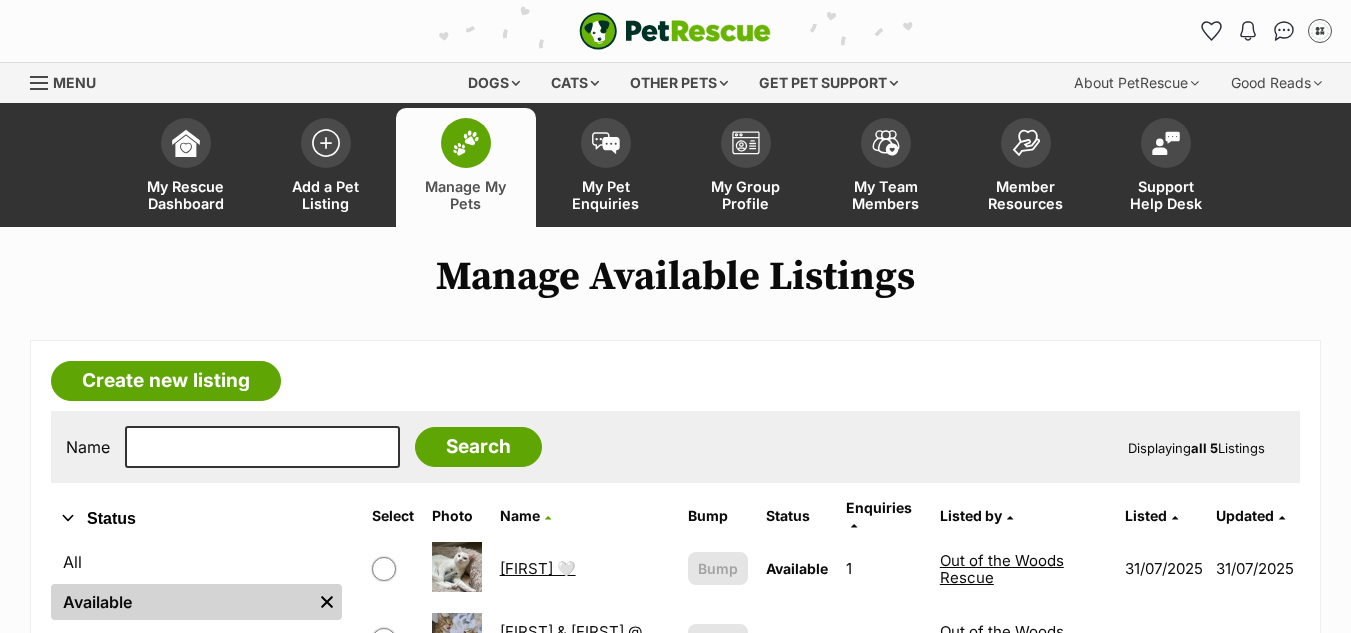scroll, scrollTop: 0, scrollLeft: 0, axis: both 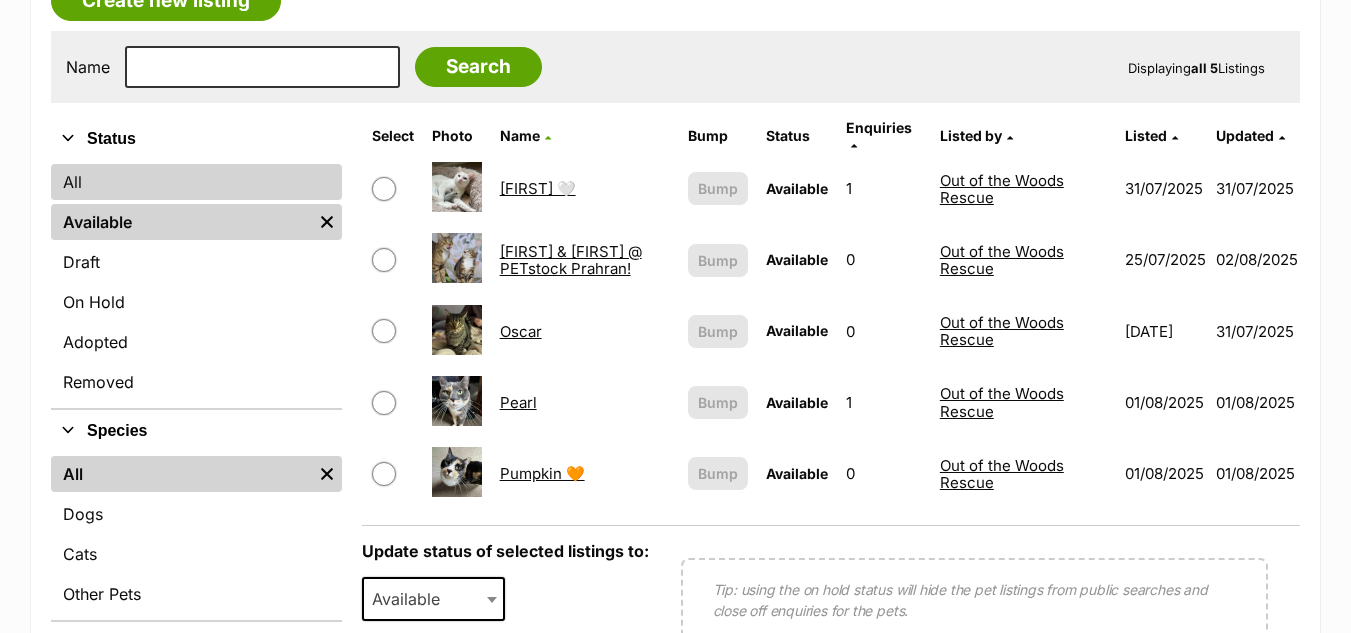 click on "All" at bounding box center [196, 182] 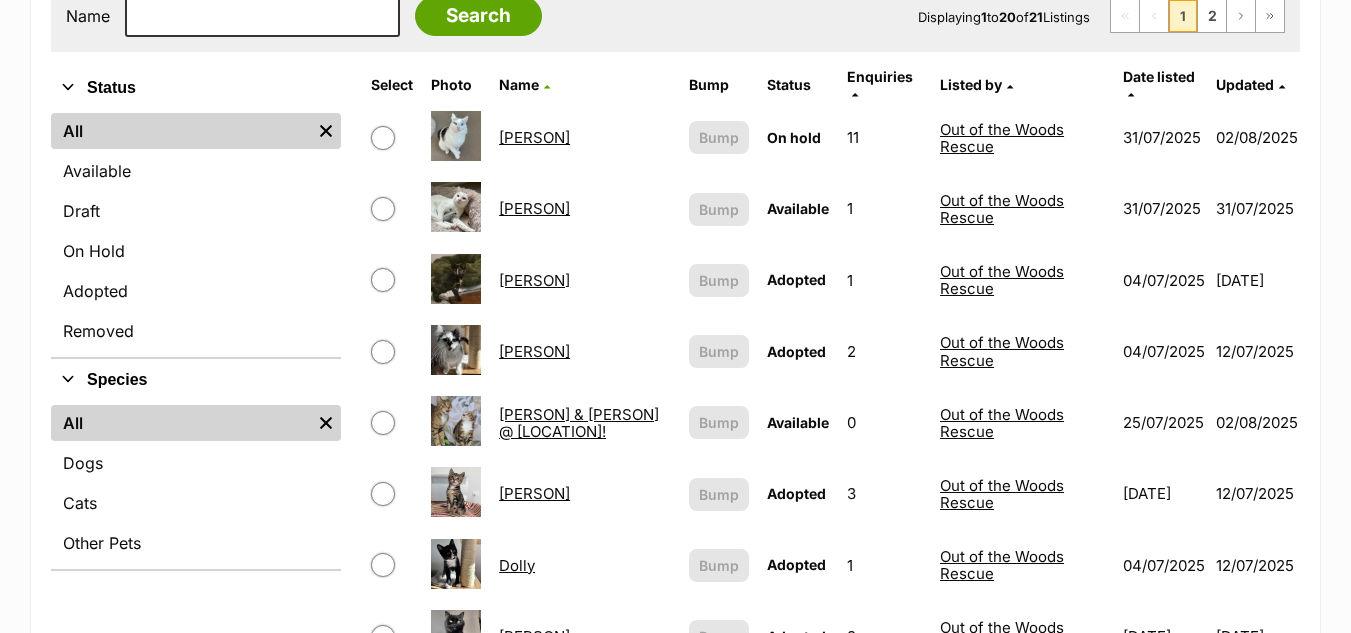 scroll, scrollTop: 0, scrollLeft: 0, axis: both 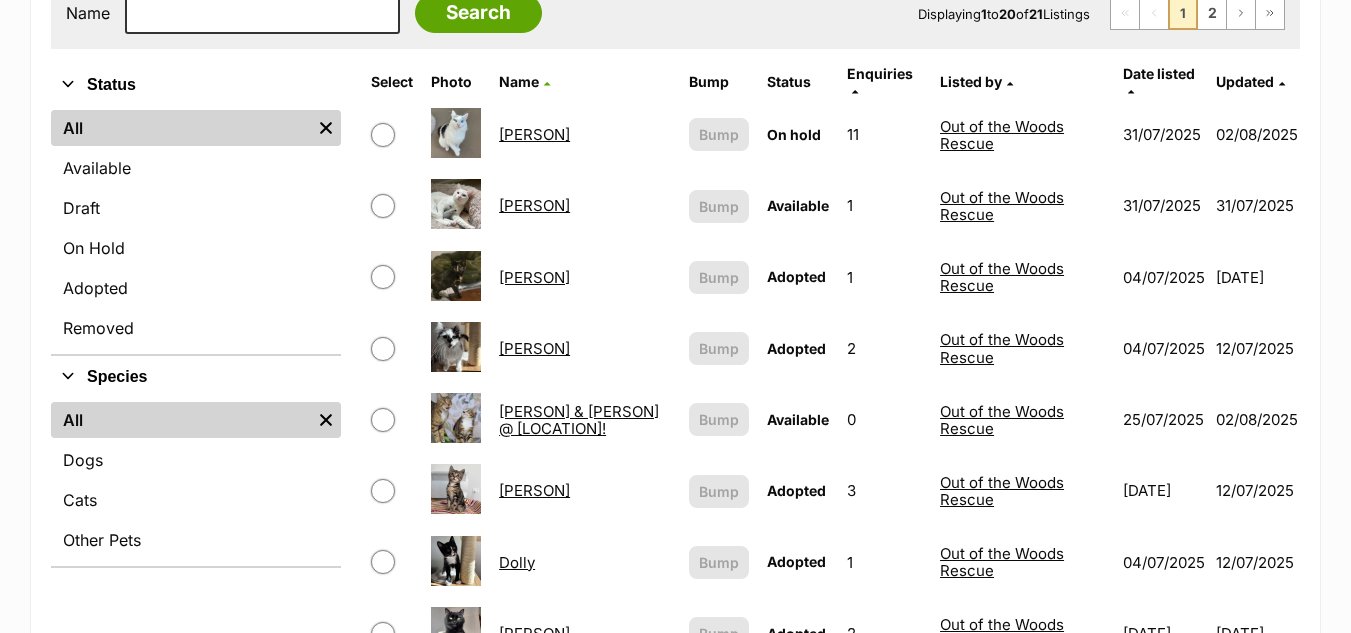 click on "Date listed" at bounding box center [1159, 73] 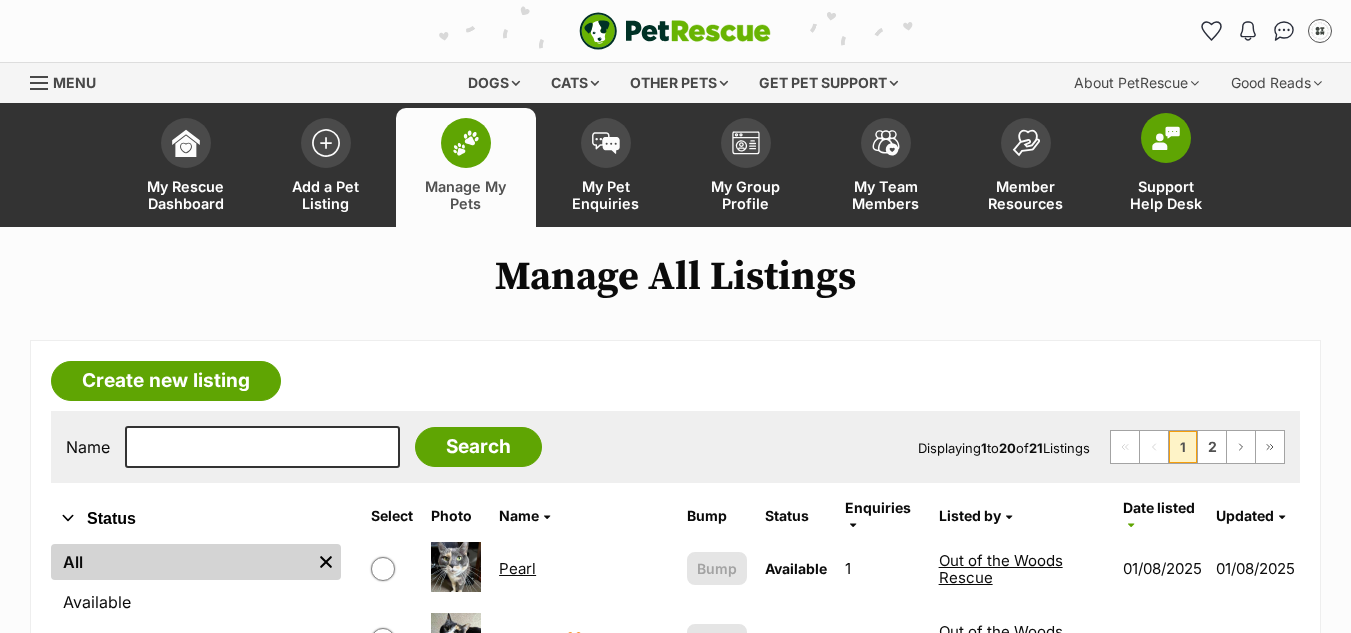 scroll, scrollTop: 0, scrollLeft: 0, axis: both 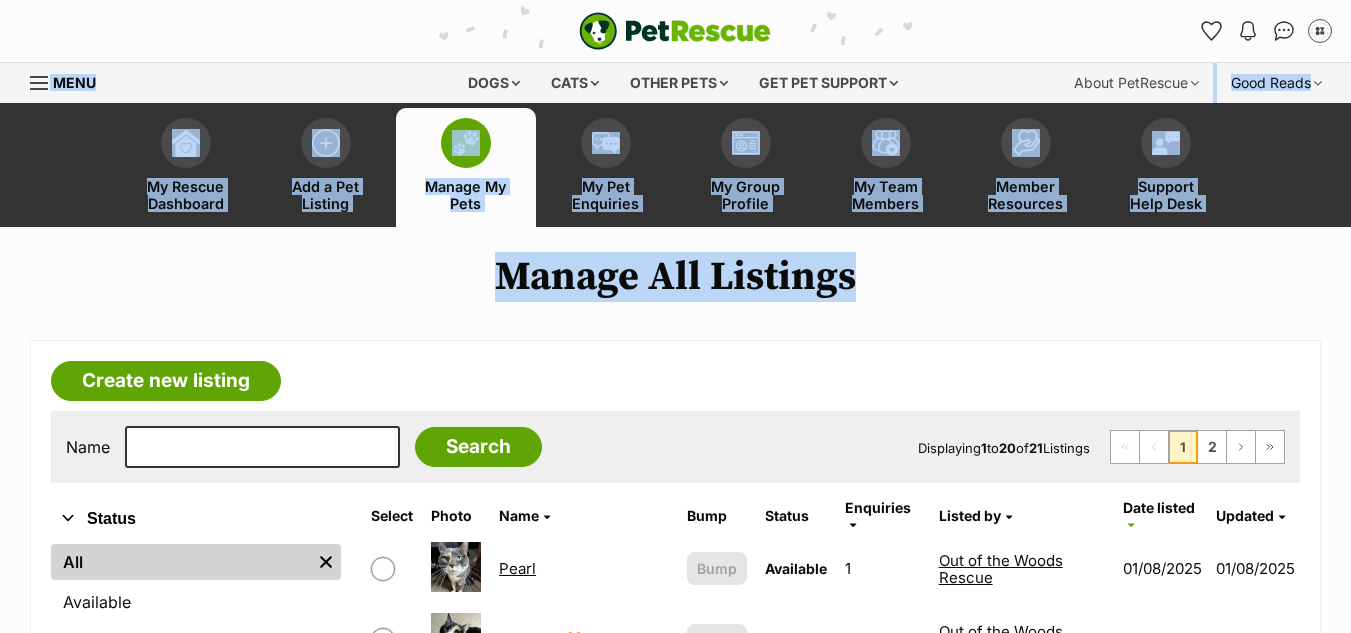 click on "PetRescue home
Notifications
No notifications
My account
Out Of The Woods Administrator
Edit profile
Log out
Pet alerts
Pet alert matches
Account settings
Change password
Dogs
Find a dog on PetRescue
View all dogs
Browse all of the doggos looking for a home
Senior dogs
Fill their golden years with love and happiness
Bonded pets
Dogs that need to be adopted together
Dogs looking for foster care
Dogs looking for a temporary home
Dog adoption assistance
How to set up an adopter profile
A guide to setting up your account
Pet adoption tips
Tips to boost your pet search
Creating and managing pet alerts" at bounding box center [675, 1682] 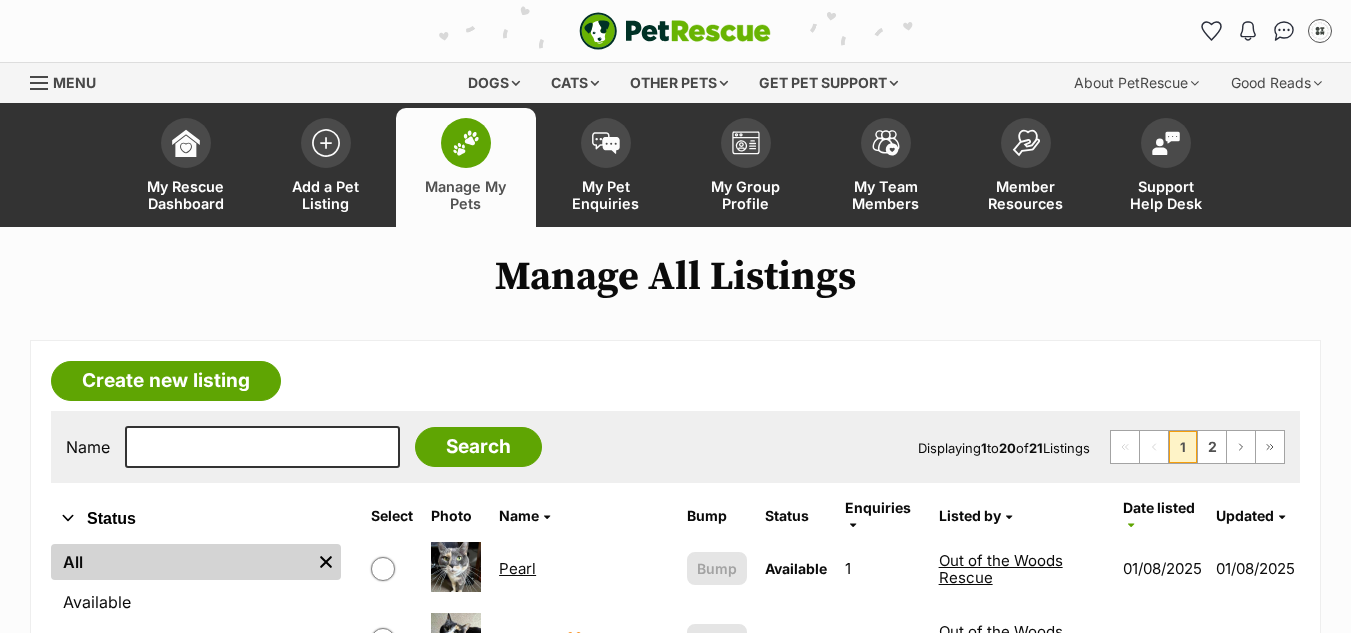 click on "Displaying 1 to 20 of 21 Listings
First Page
Previous Page
1
2
Next Page
Last Page
Refine your search
Status
All
Remove filter
Available
Draft
On Hold
Adopted
Removed
Species
All
Remove filter
Dogs
Cats
Other Pets
Pearl
Available
Enquiries:
1
Listed By:
Out of the Woods Rescue
Date listed
01/08/2025
Updated
01/08/2025
View
This listing can be bumped in 5 days
Bump
Pumpkin 🧡
Available
Enquiries:
0
Listed By:
Out of the Woods Rescue
Date listed
01/08/2025
Updated
01/08/2025
View" at bounding box center (675, 1251) 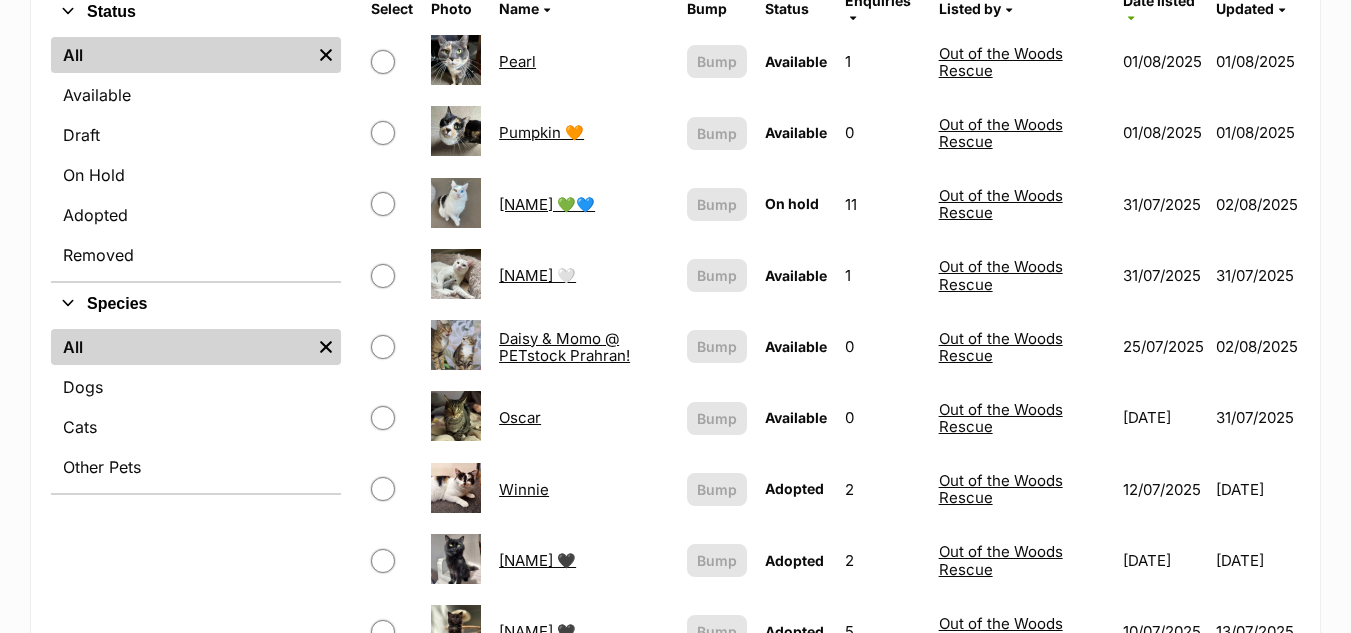 scroll, scrollTop: 519, scrollLeft: 0, axis: vertical 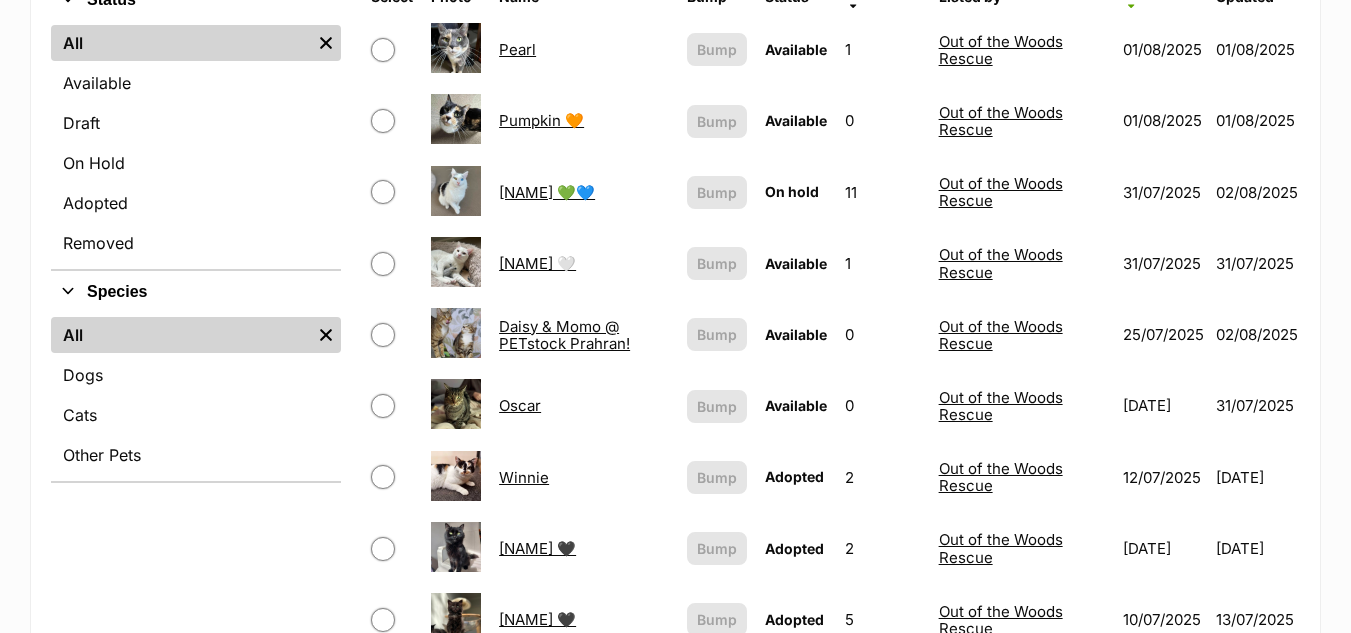 click on "31/07/2025" at bounding box center (1164, 192) 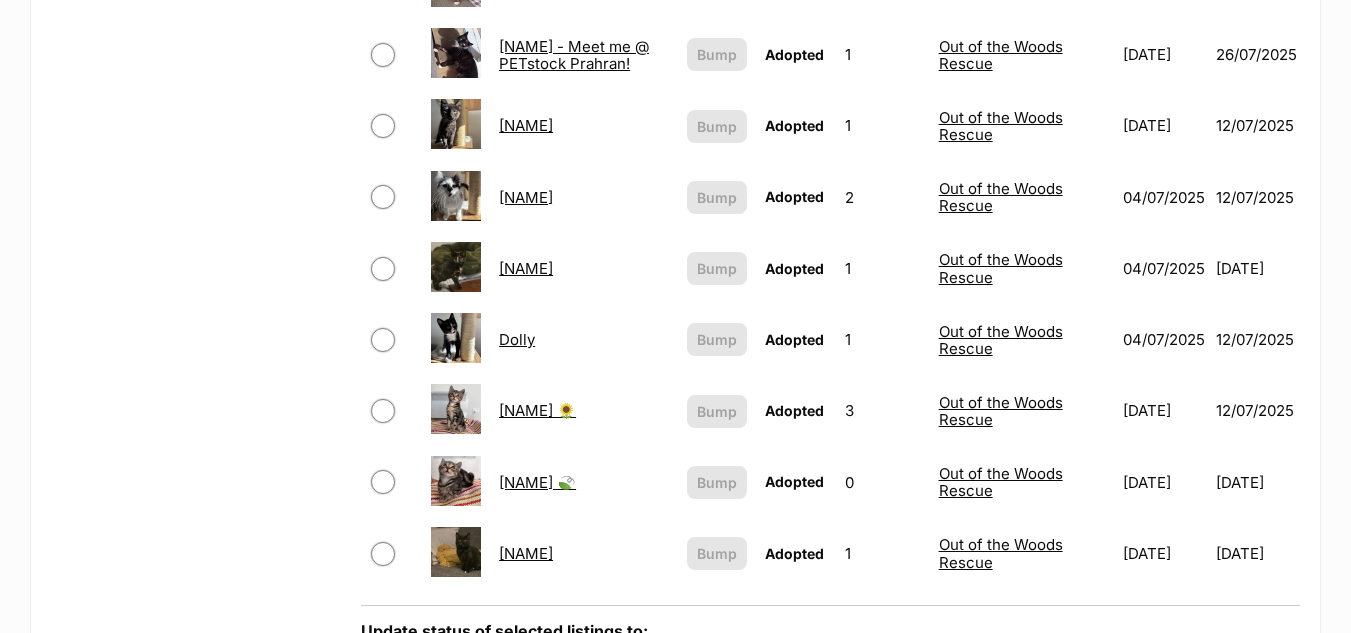 scroll, scrollTop: 1366, scrollLeft: 0, axis: vertical 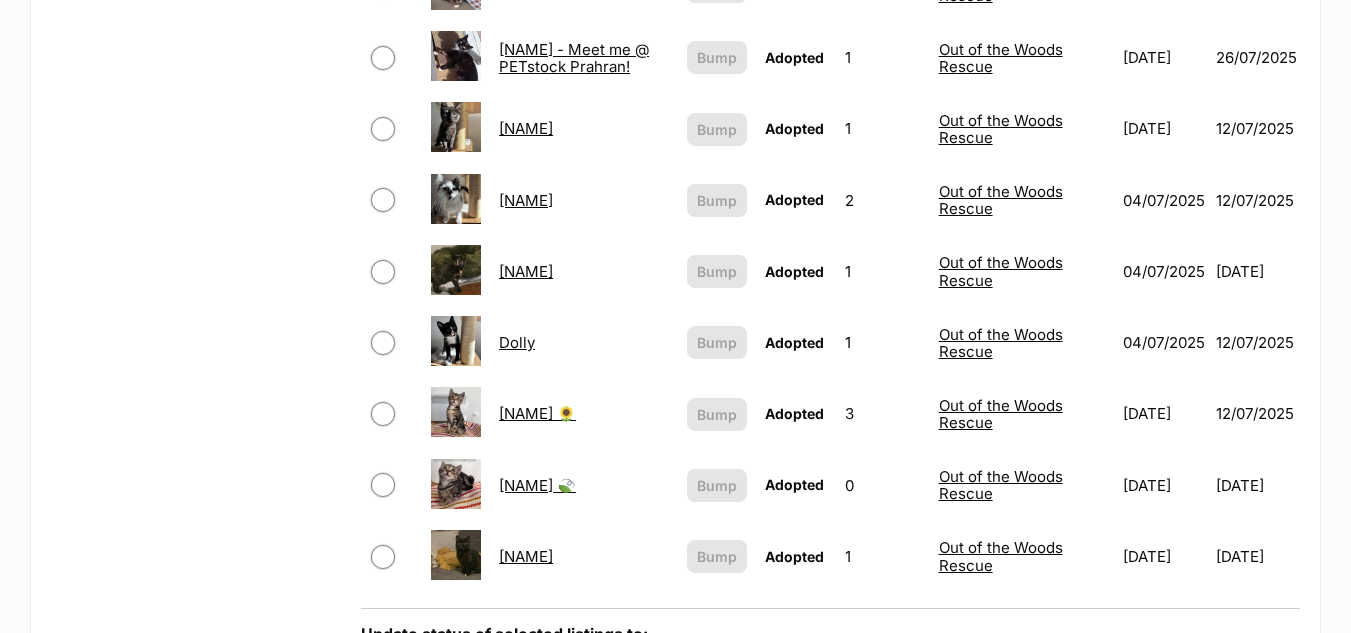 click on "[DATE]" at bounding box center [1164, 485] 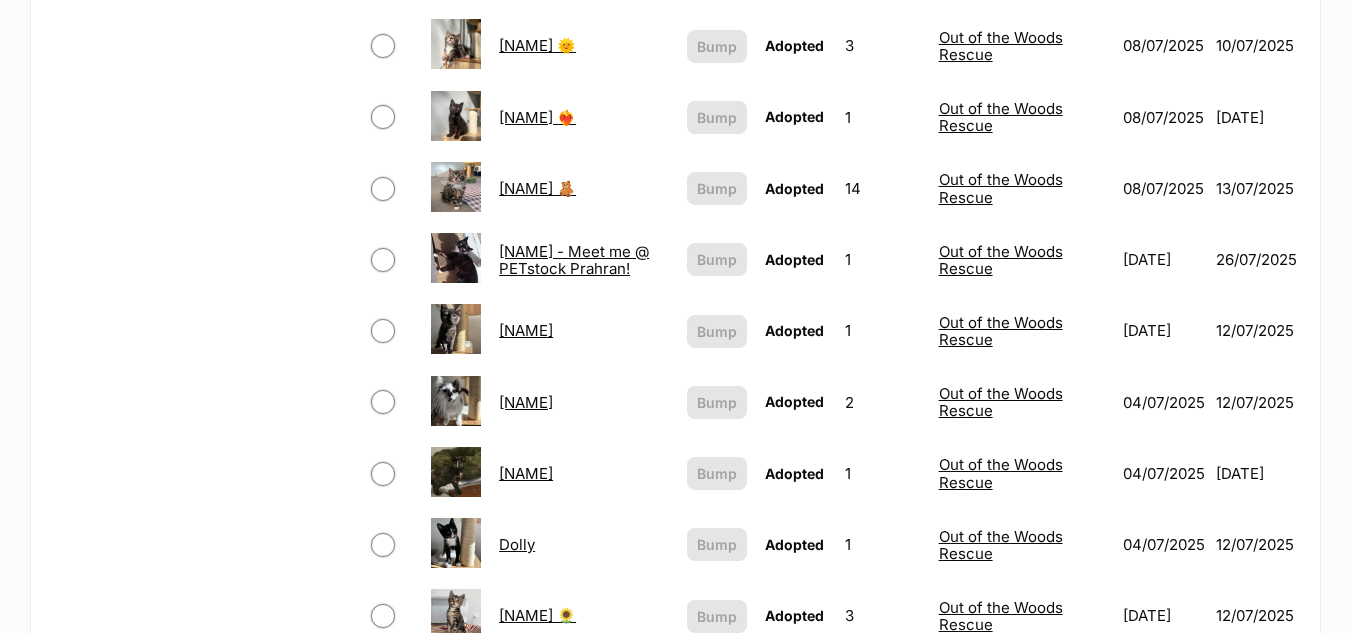 scroll, scrollTop: 1119, scrollLeft: 0, axis: vertical 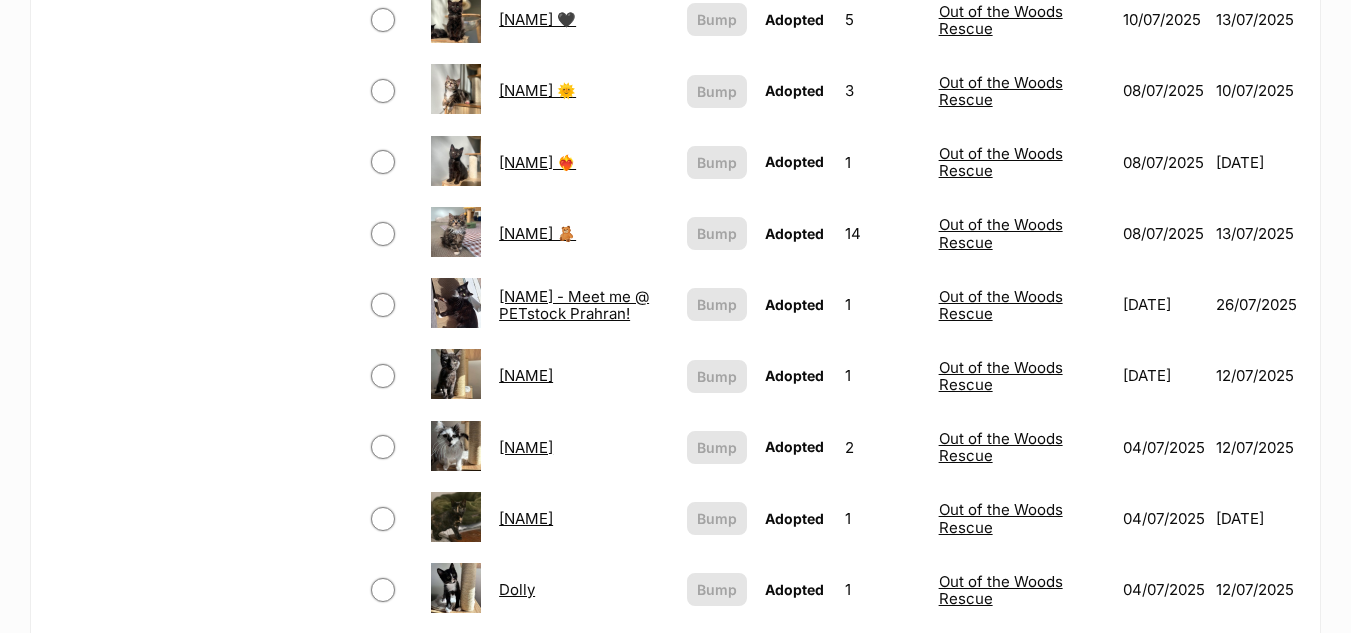 click on "05/07/2025" at bounding box center [1164, 375] 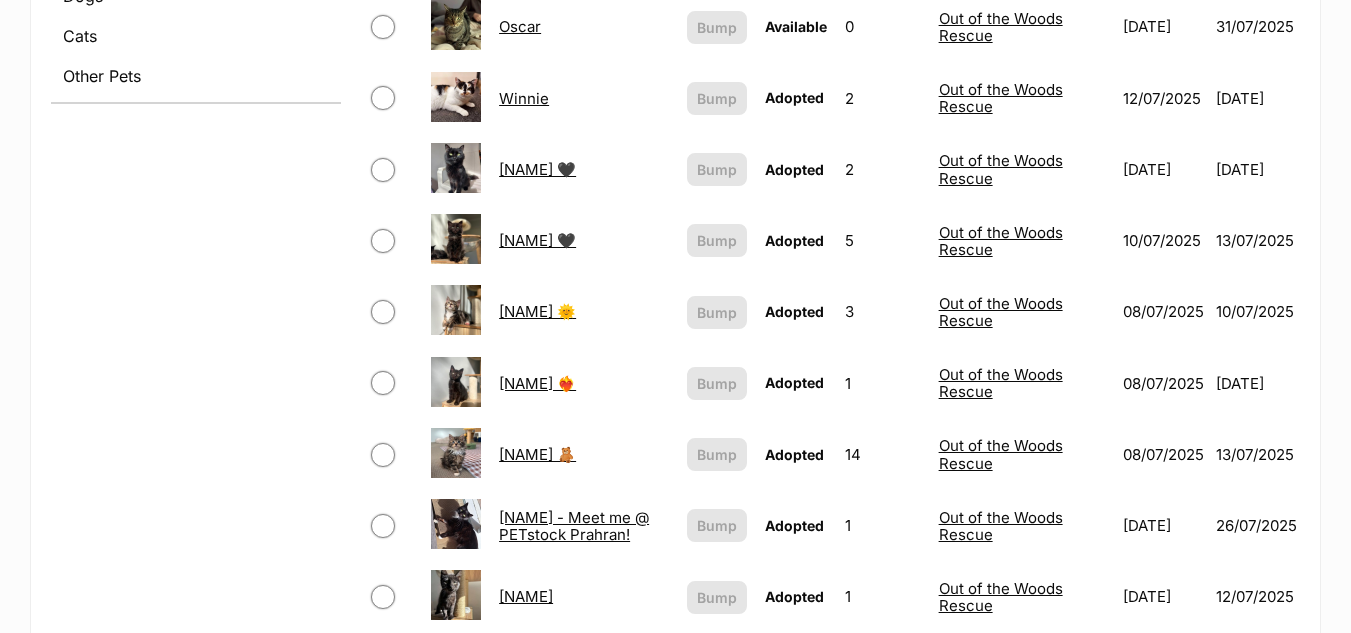 scroll, scrollTop: 896, scrollLeft: 0, axis: vertical 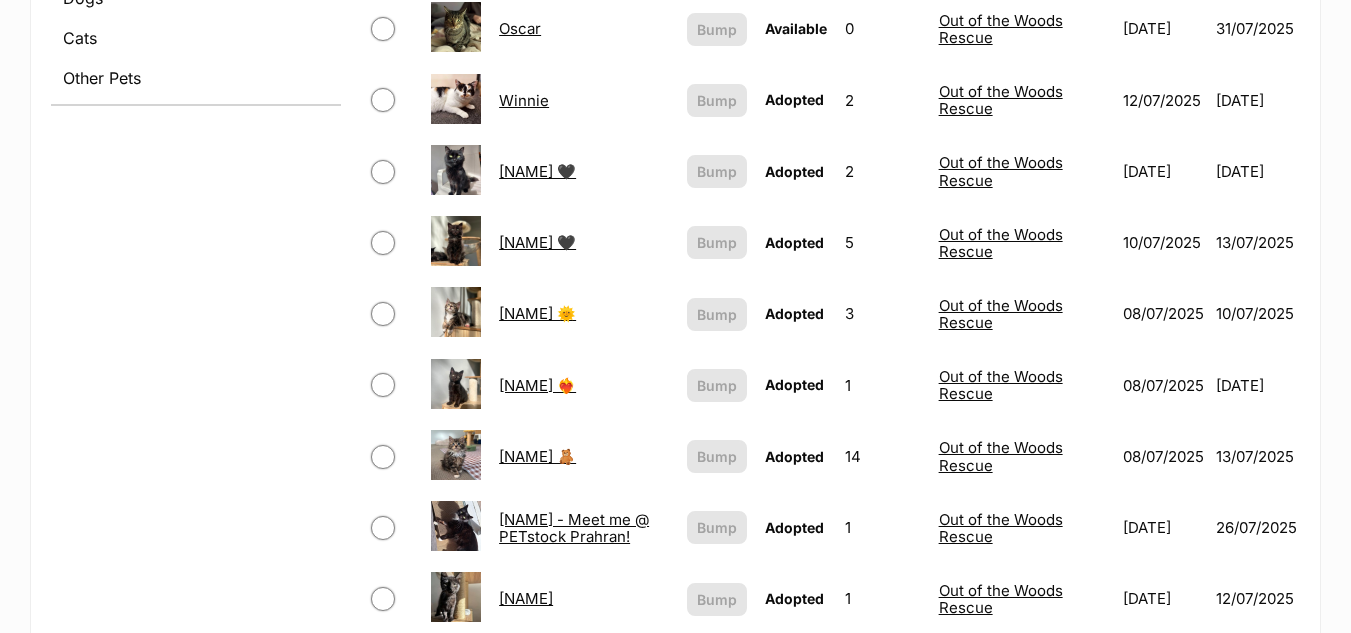 click on "08/07/2025" at bounding box center (1164, 313) 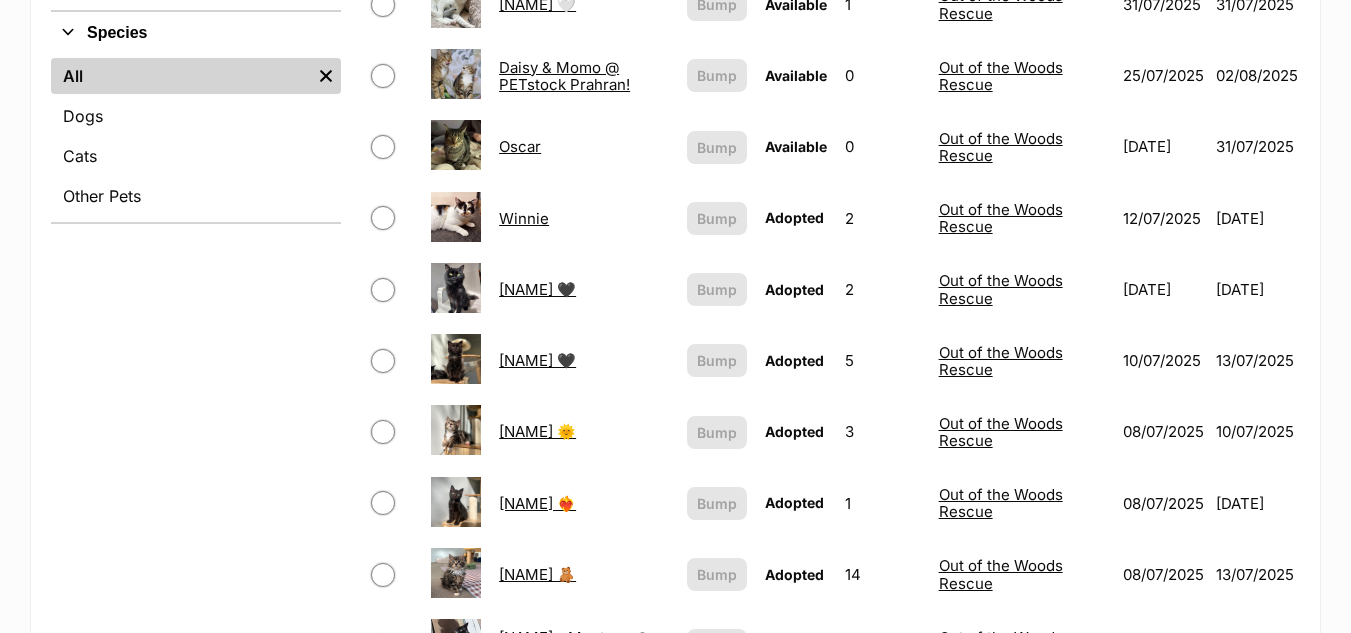 scroll, scrollTop: 777, scrollLeft: 0, axis: vertical 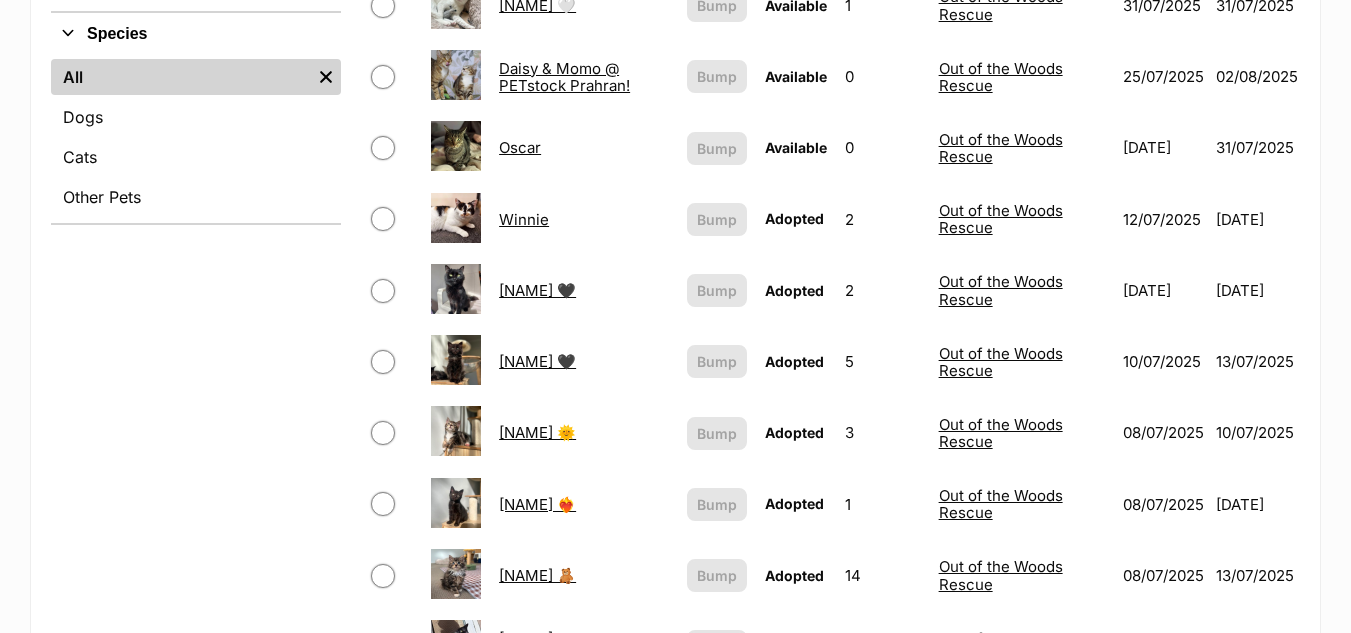 click on "14/07/2025" at bounding box center [1164, 147] 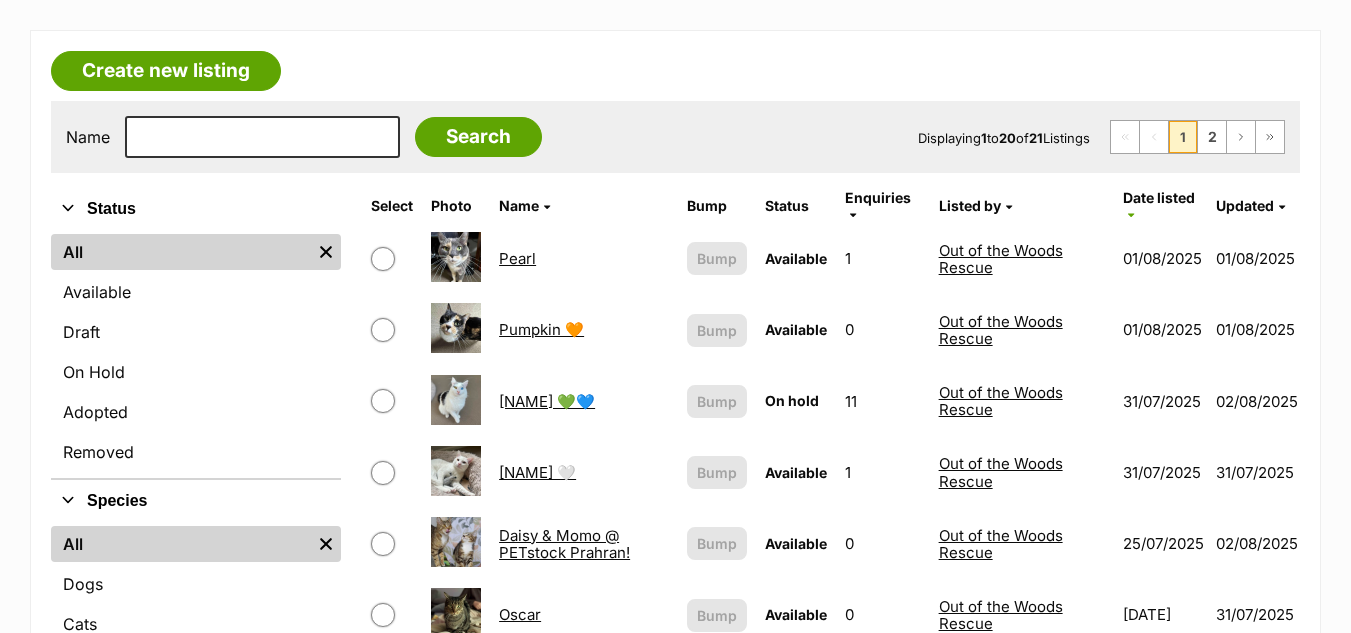 scroll, scrollTop: 309, scrollLeft: 0, axis: vertical 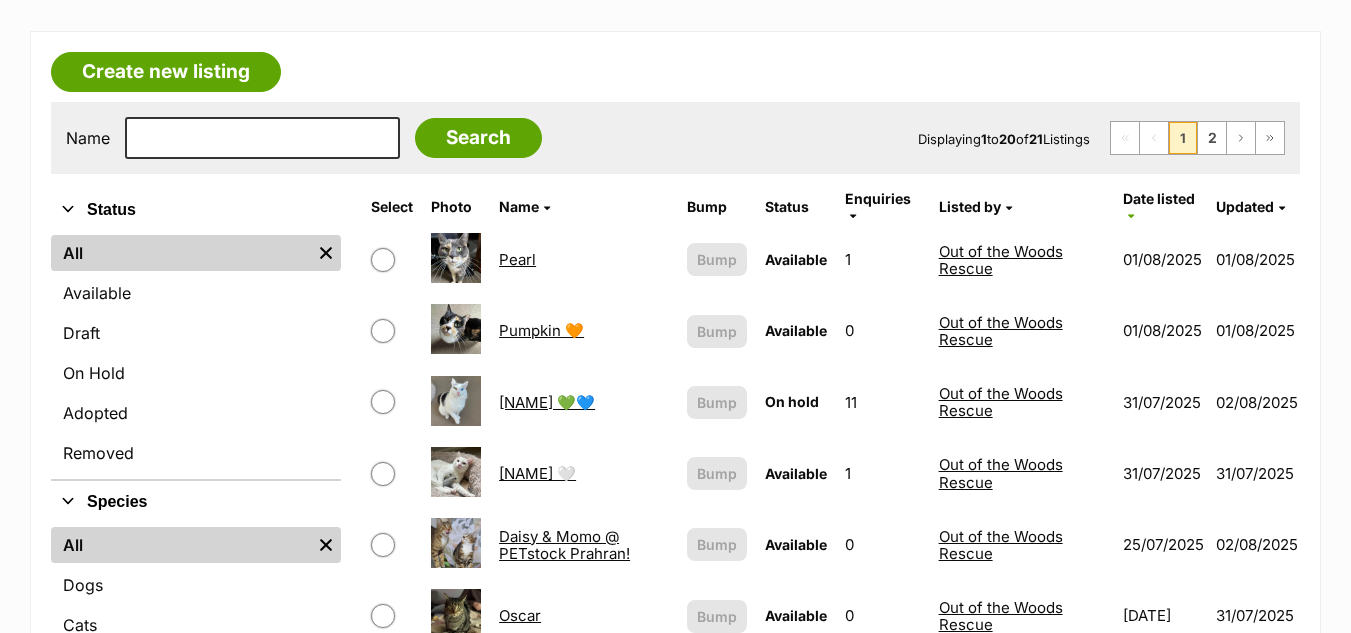 click on "Create new listing
Name
Search
Displaying  1  to  20  of  21  Listings
First Page
Previous Page
1
2
Next Page
Last Page
Refine your search
Status
All
Remove filter
Available
Draft
On Hold
Adopted
Removed
Species
All
Remove filter
Dogs
Cats
Other Pets
Pearl
Available
Enquiries:
1
Listed By:
Out of the Woods Rescue
Date listed
01/08/2025
Updated
01/08/2025
View
This listing can be bumped in 5 days
Bump
Pumpkin 🧡
Available
Enquiries:
0
Listed By:
Out of the Woods Rescue
Date listed
01/08/2025
Updated
01/08/2025
View
This listing can be bumped in 5 days" at bounding box center [675, 985] 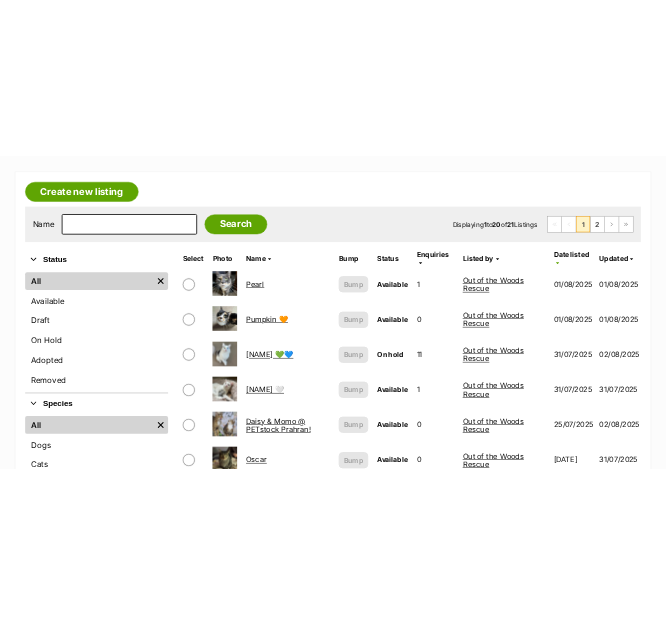scroll, scrollTop: 305, scrollLeft: 0, axis: vertical 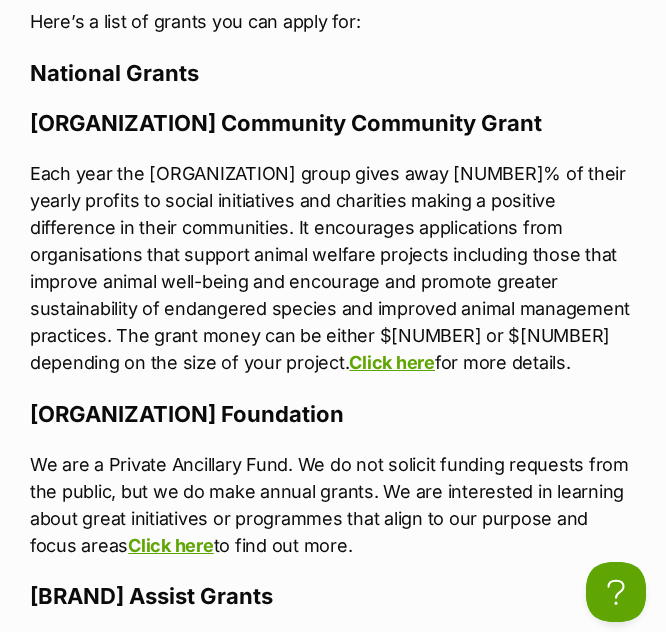 drag, startPoint x: 561, startPoint y: 116, endPoint x: 26, endPoint y: 120, distance: 535.01495 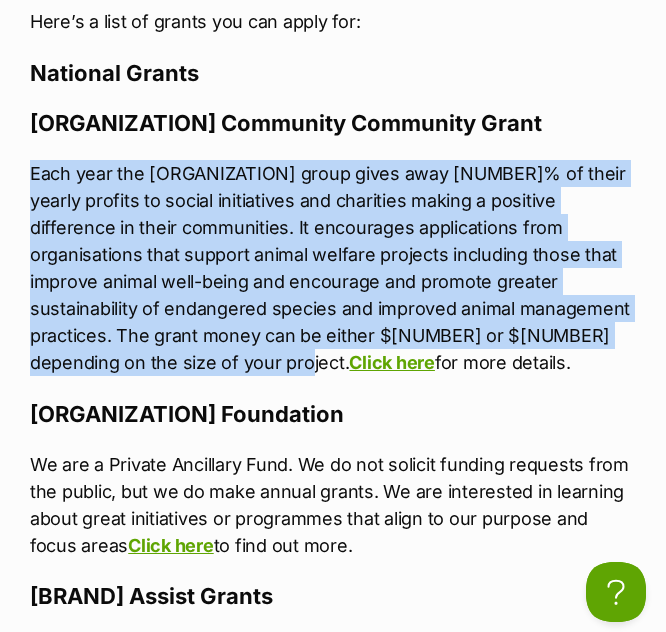 drag, startPoint x: 31, startPoint y: 172, endPoint x: 639, endPoint y: 339, distance: 630.51807 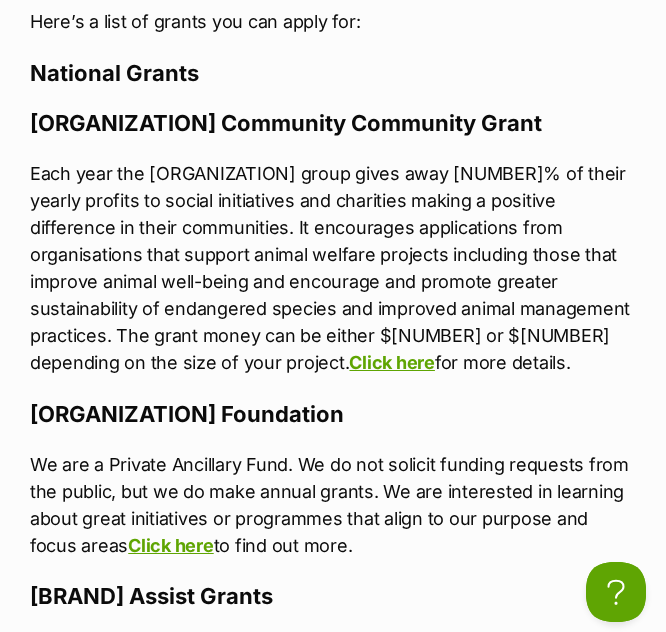 click on "[ORGANIZATION] Foundation" at bounding box center [333, 414] 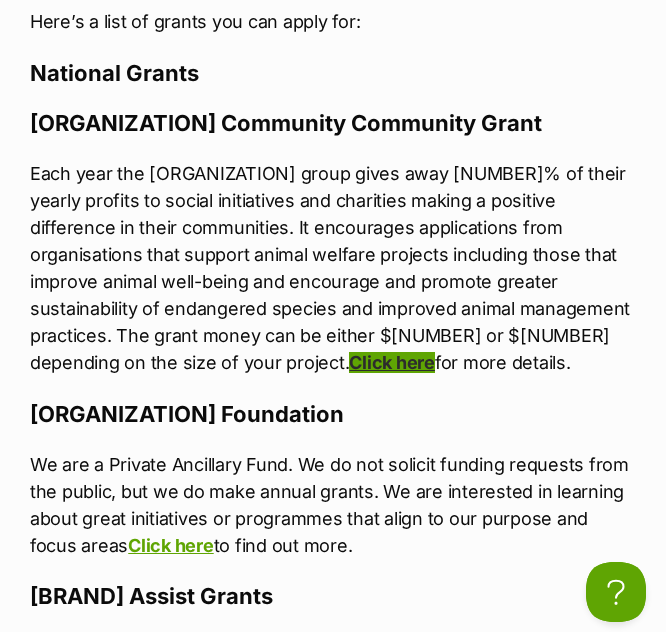 click on "Click here" at bounding box center (391, 362) 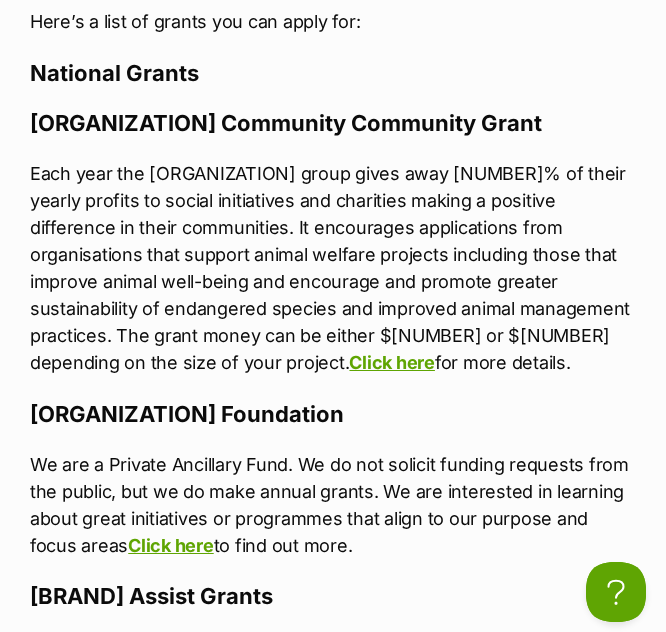 scroll, scrollTop: 1454, scrollLeft: 0, axis: vertical 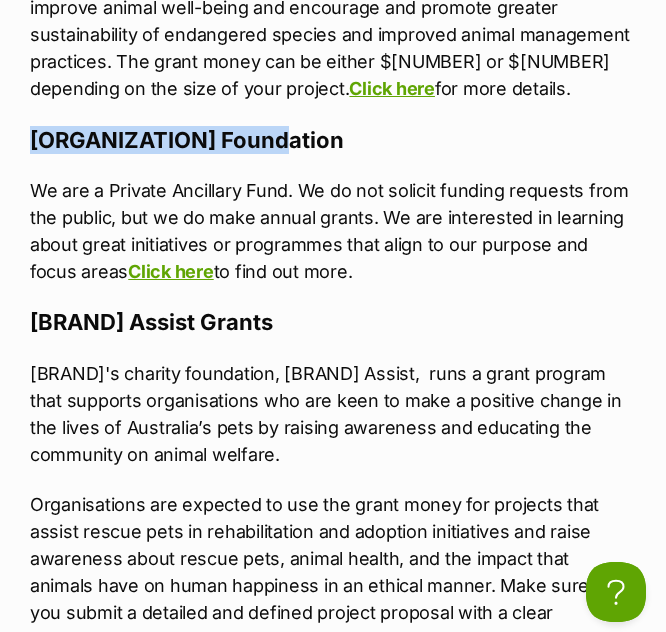 drag, startPoint x: 273, startPoint y: 152, endPoint x: 35, endPoint y: 141, distance: 238.25406 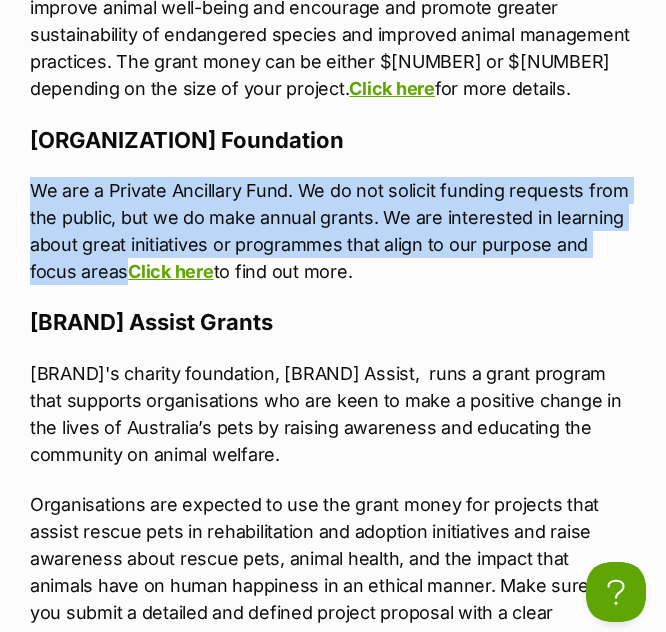drag, startPoint x: 77, startPoint y: 274, endPoint x: 36, endPoint y: 189, distance: 94.371605 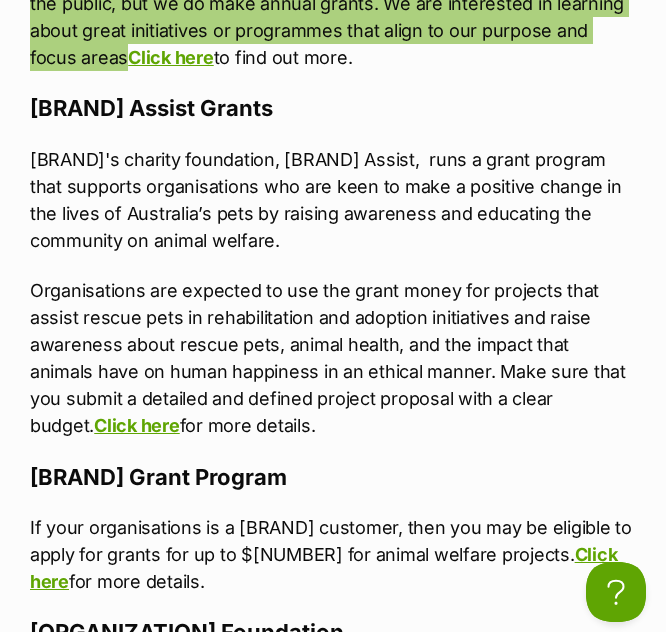scroll, scrollTop: 1955, scrollLeft: 0, axis: vertical 